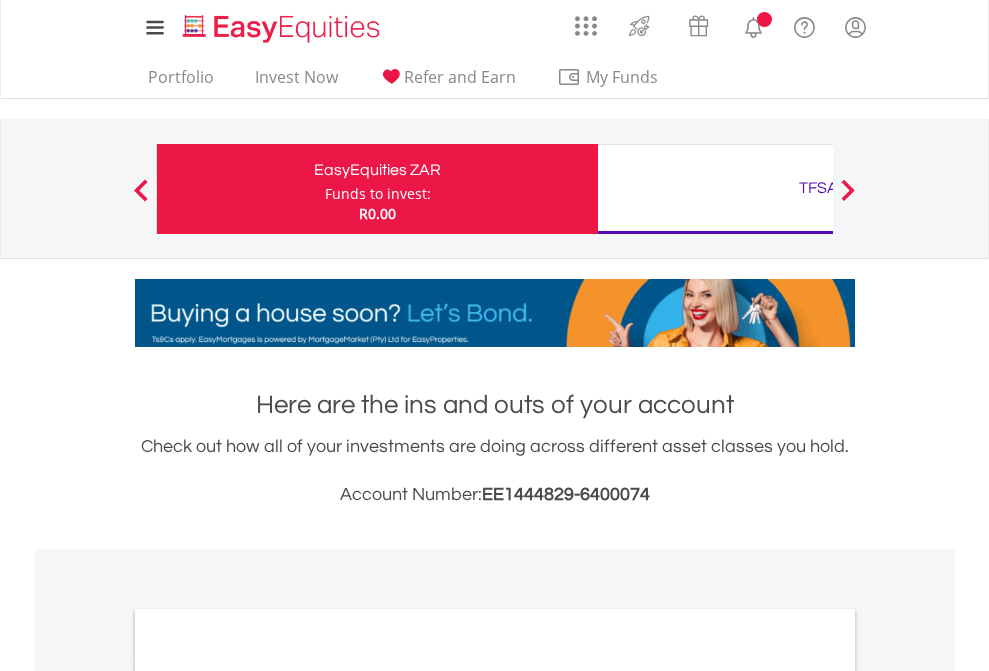 scroll, scrollTop: 0, scrollLeft: 0, axis: both 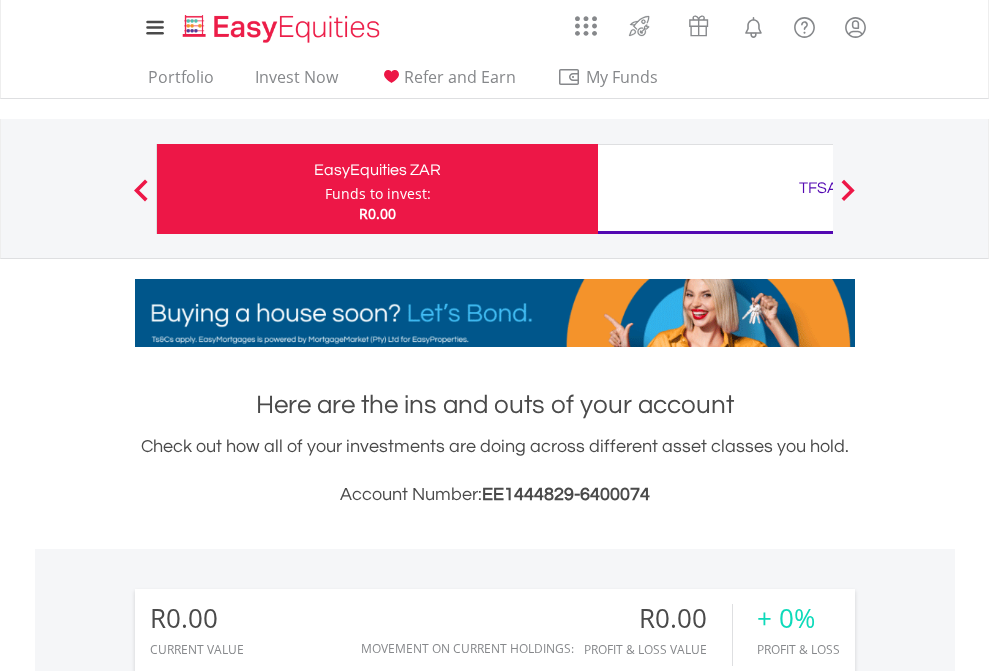 click on "Funds to invest:" at bounding box center [378, 194] 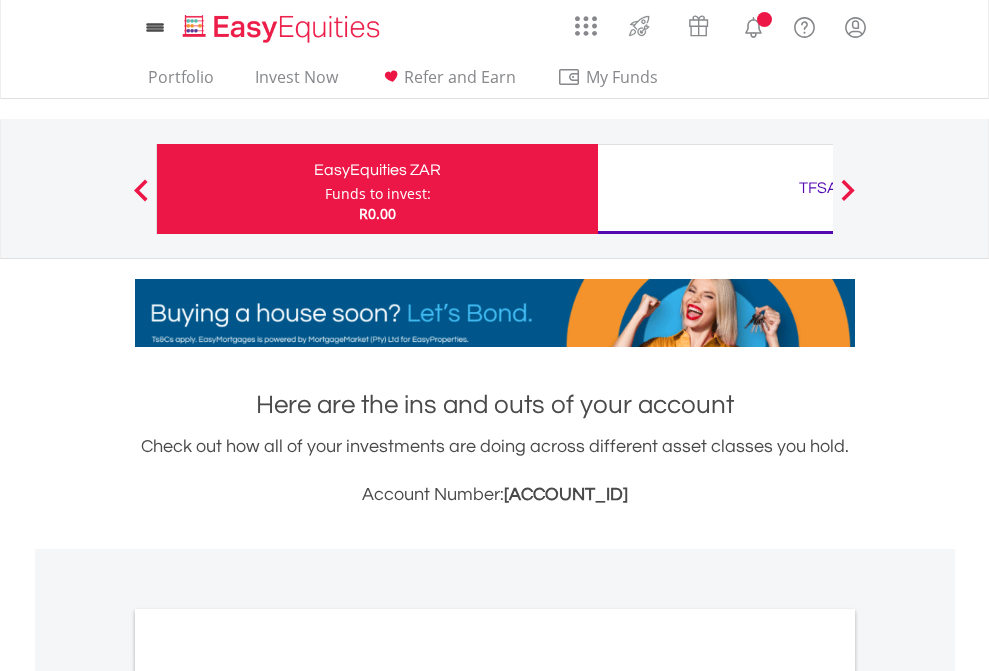 scroll, scrollTop: 0, scrollLeft: 0, axis: both 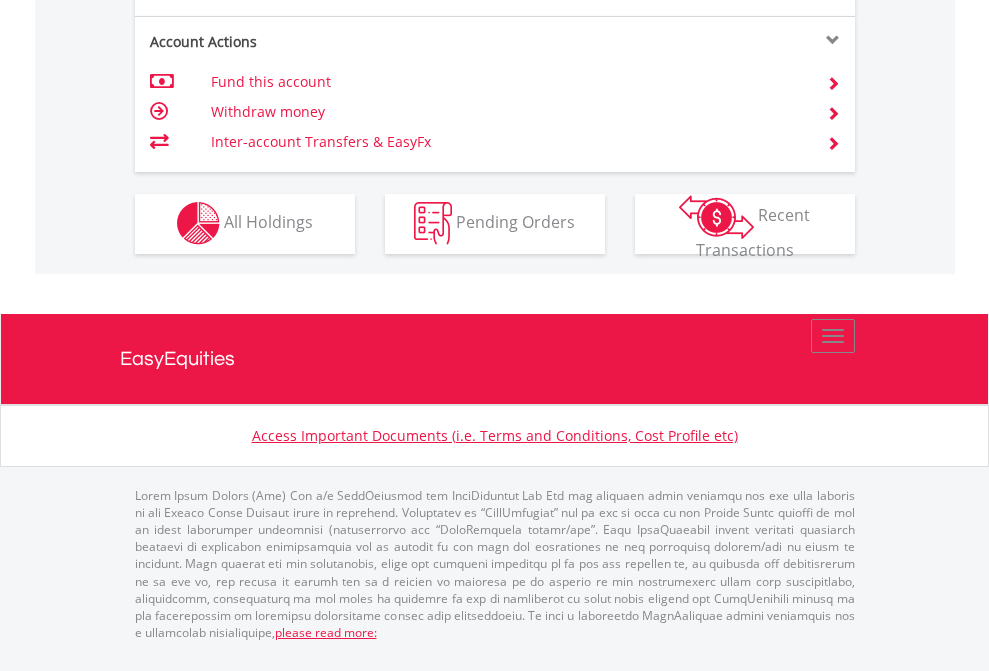 click on "Investment types" at bounding box center (706, -353) 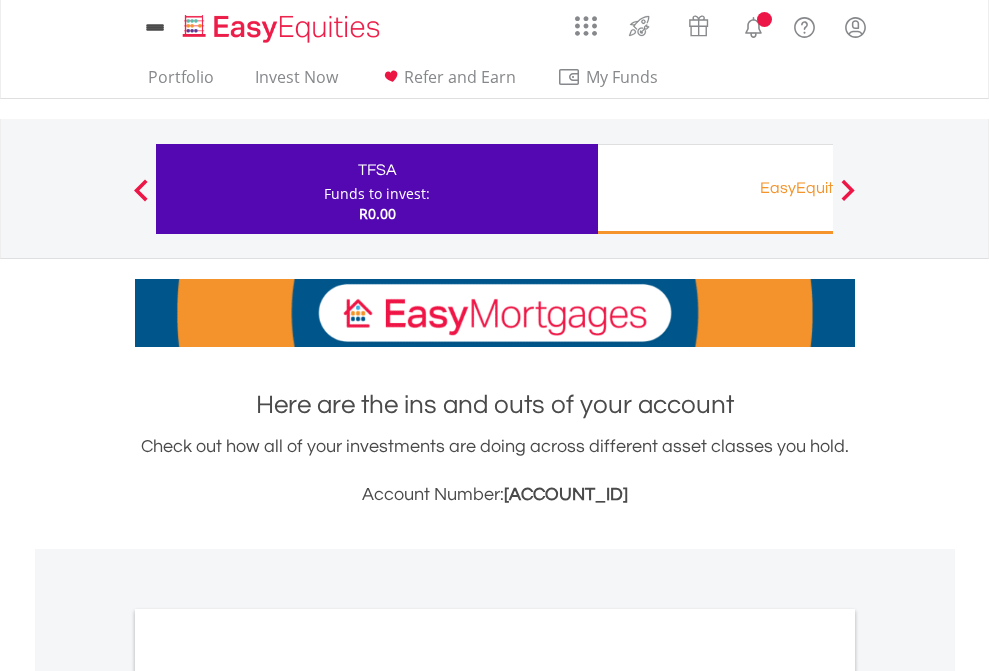 scroll, scrollTop: 0, scrollLeft: 0, axis: both 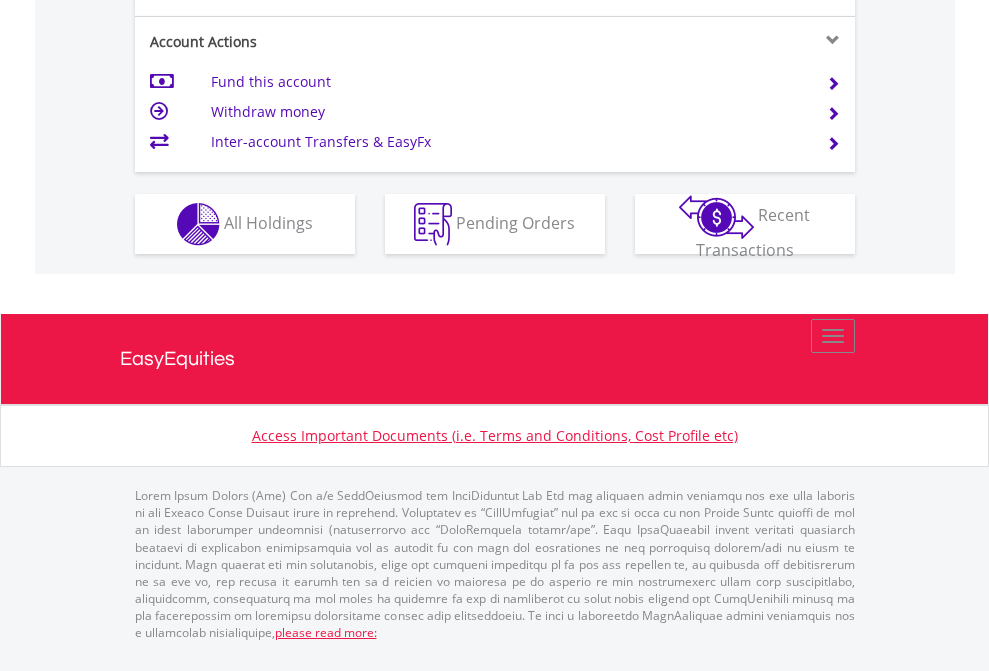 click on "Investment types" at bounding box center (706, -337) 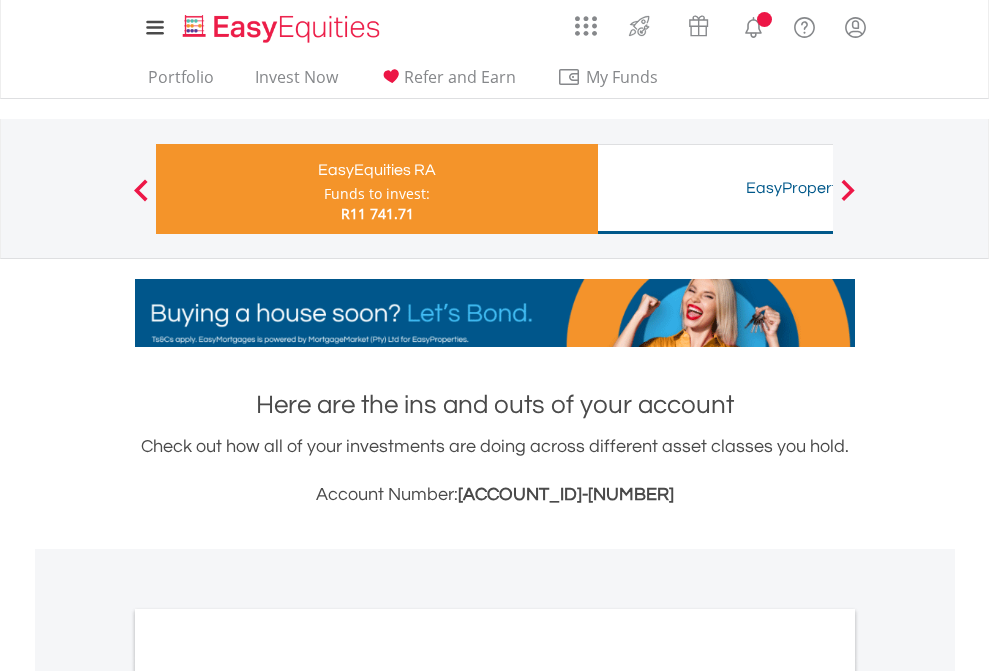 scroll, scrollTop: 0, scrollLeft: 0, axis: both 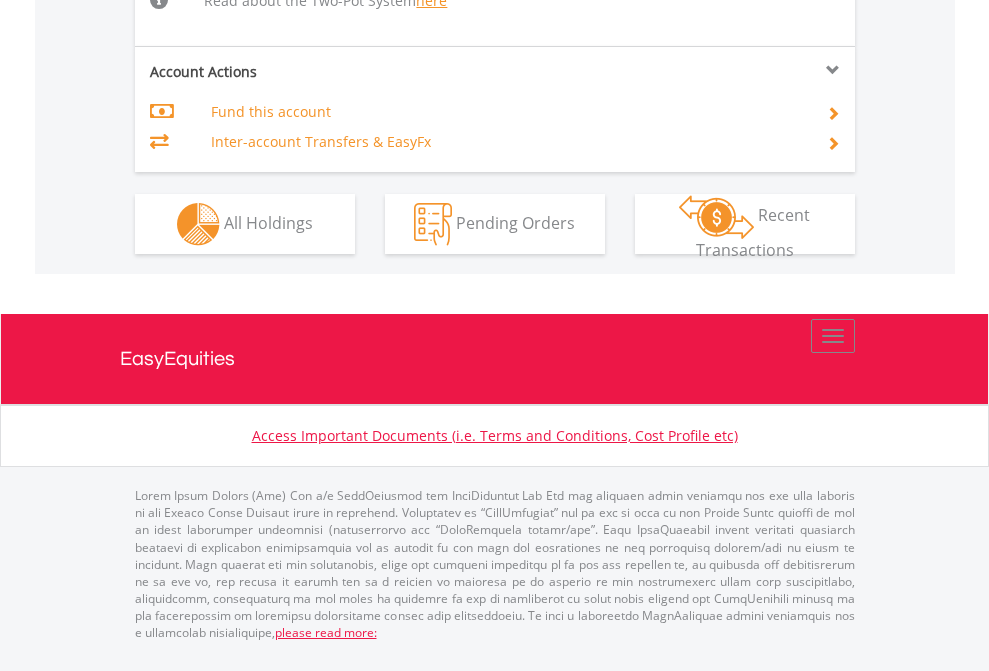 click on "Investment types" at bounding box center (706, -498) 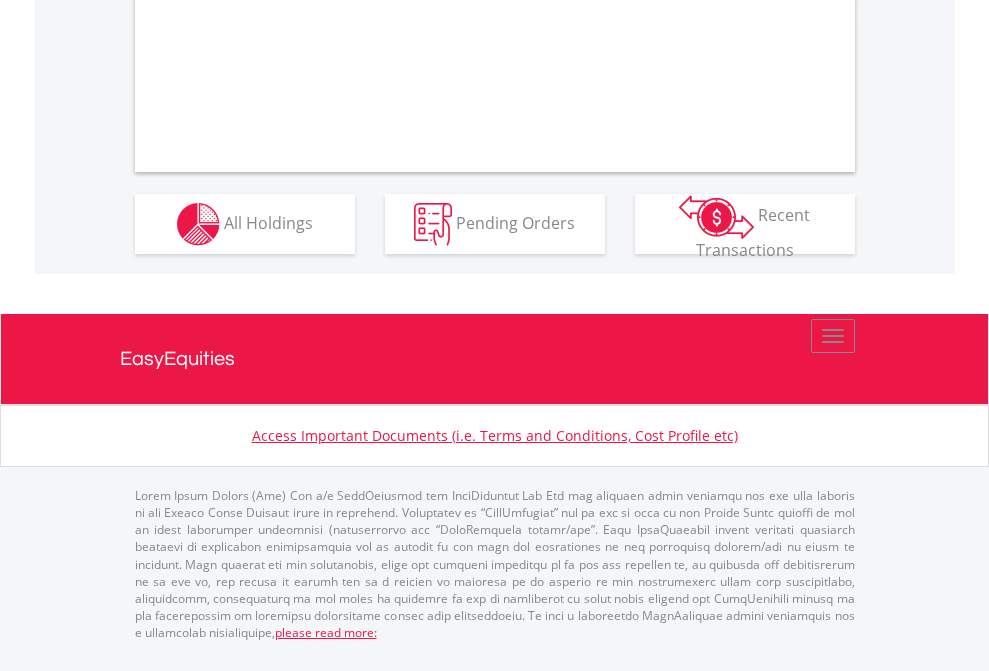click on "All Holdings" at bounding box center [268, 222] 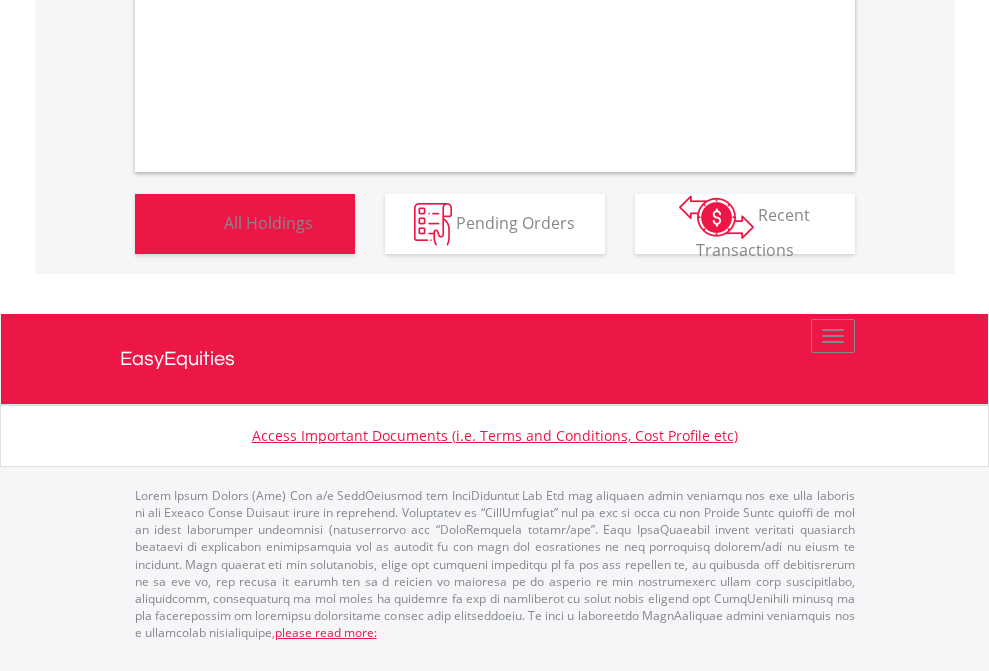 scroll, scrollTop: 1202, scrollLeft: 0, axis: vertical 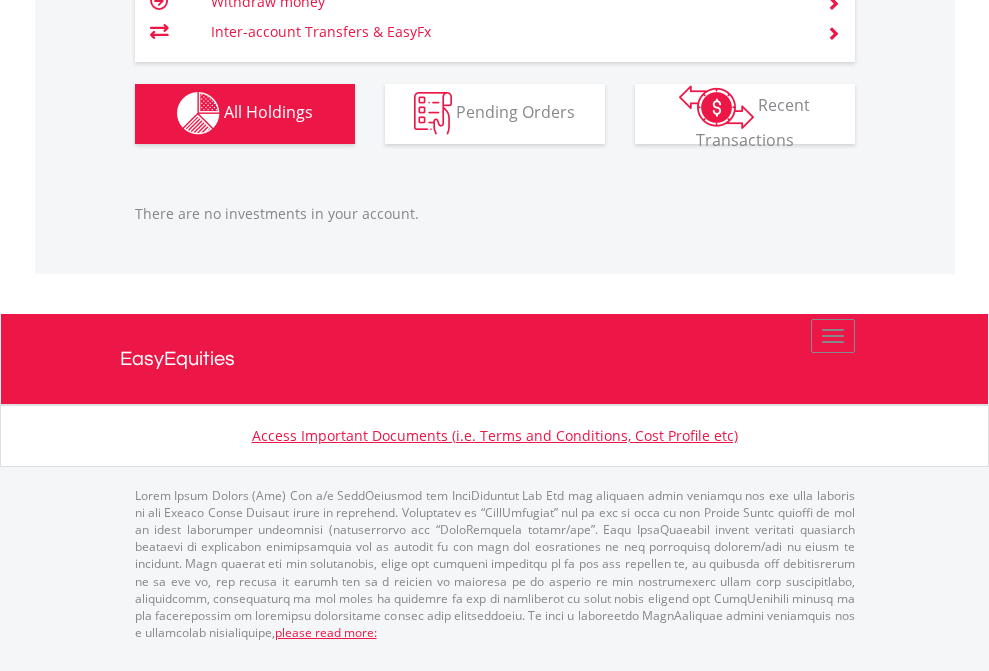 click on "TFSA" at bounding box center (818, -1142) 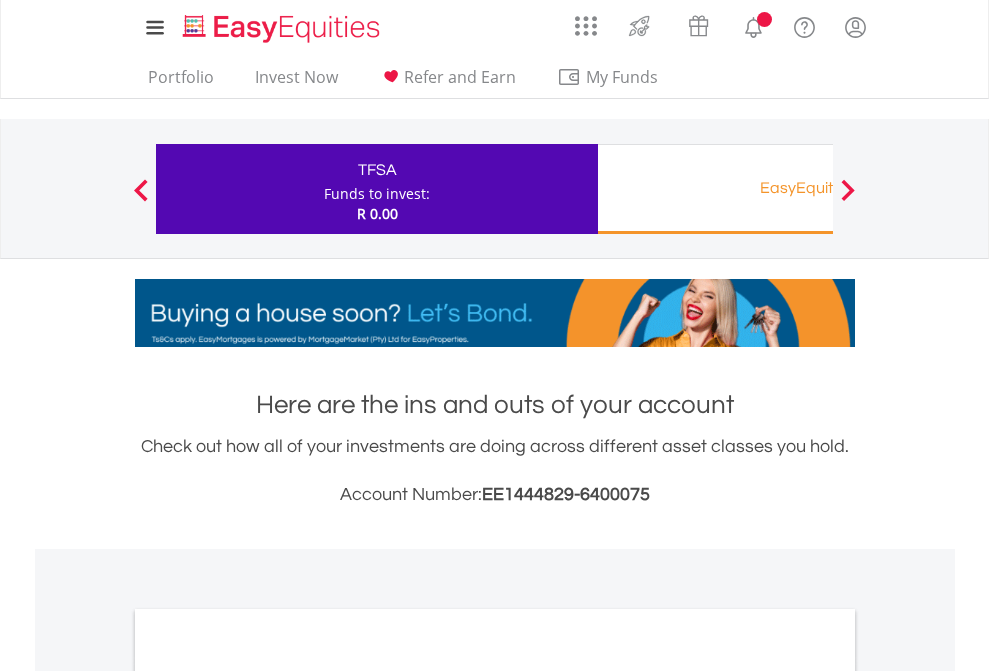 scroll, scrollTop: 1202, scrollLeft: 0, axis: vertical 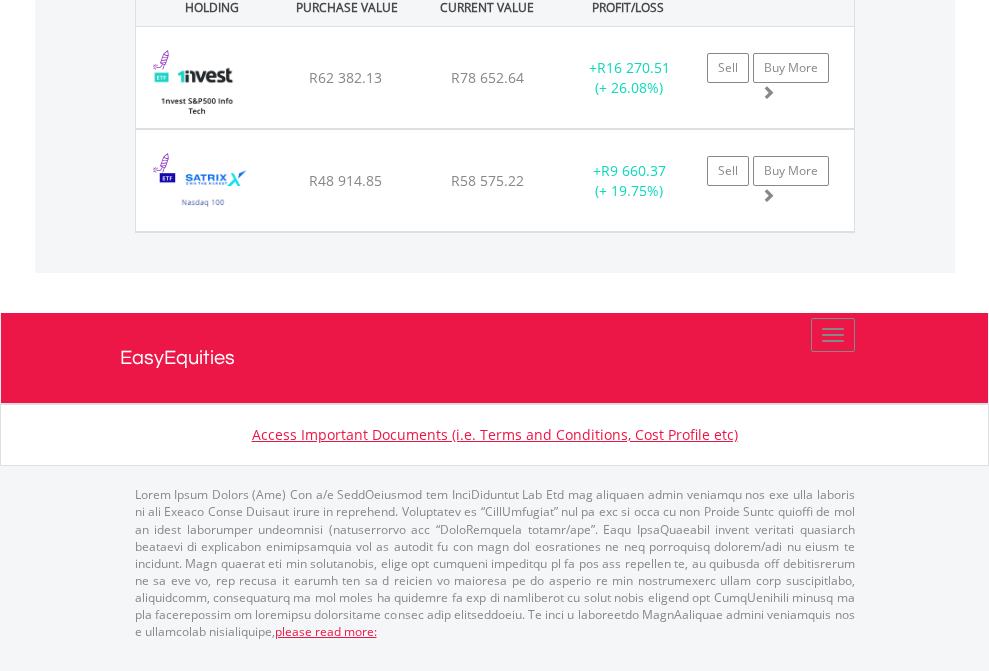 click on "EasyEquities RA" at bounding box center (818, -1442) 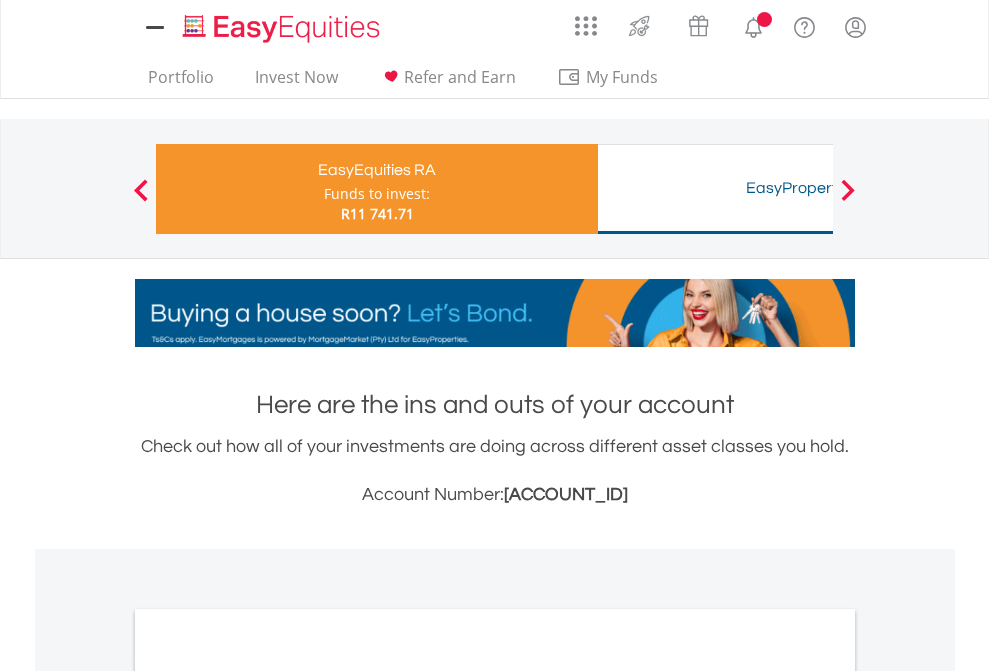 click on "All Holdings" at bounding box center (268, 1066) 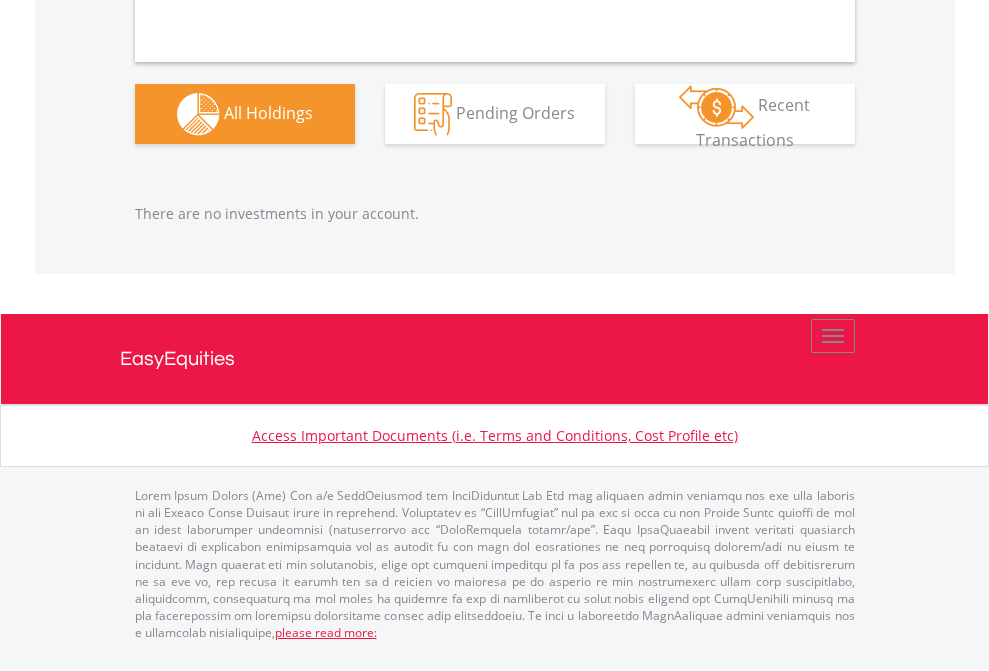 scroll, scrollTop: 2047, scrollLeft: 0, axis: vertical 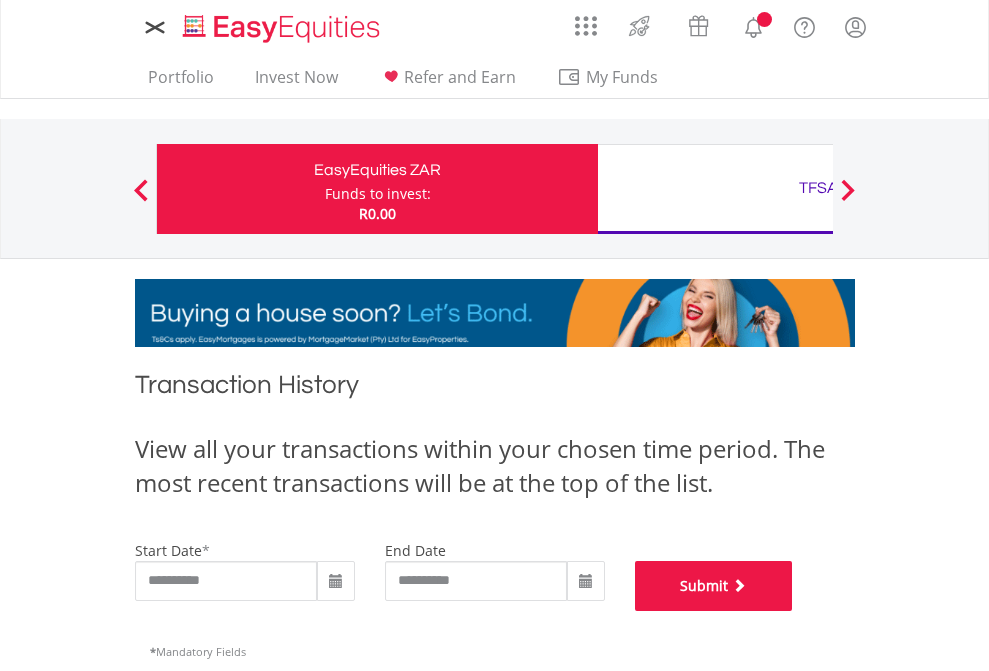 click on "Submit" at bounding box center [714, 586] 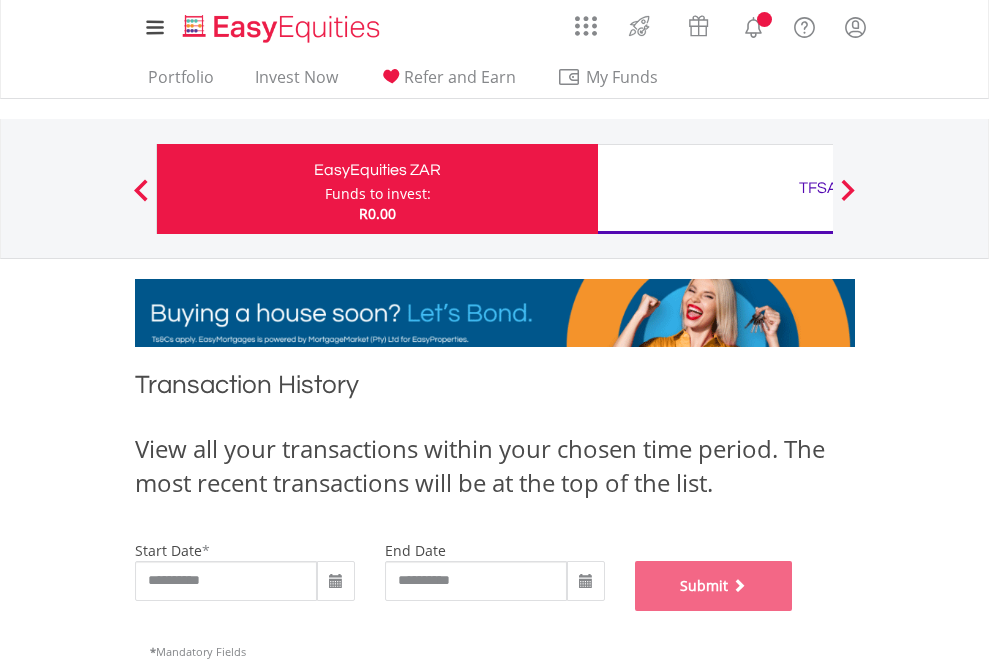 scroll, scrollTop: 811, scrollLeft: 0, axis: vertical 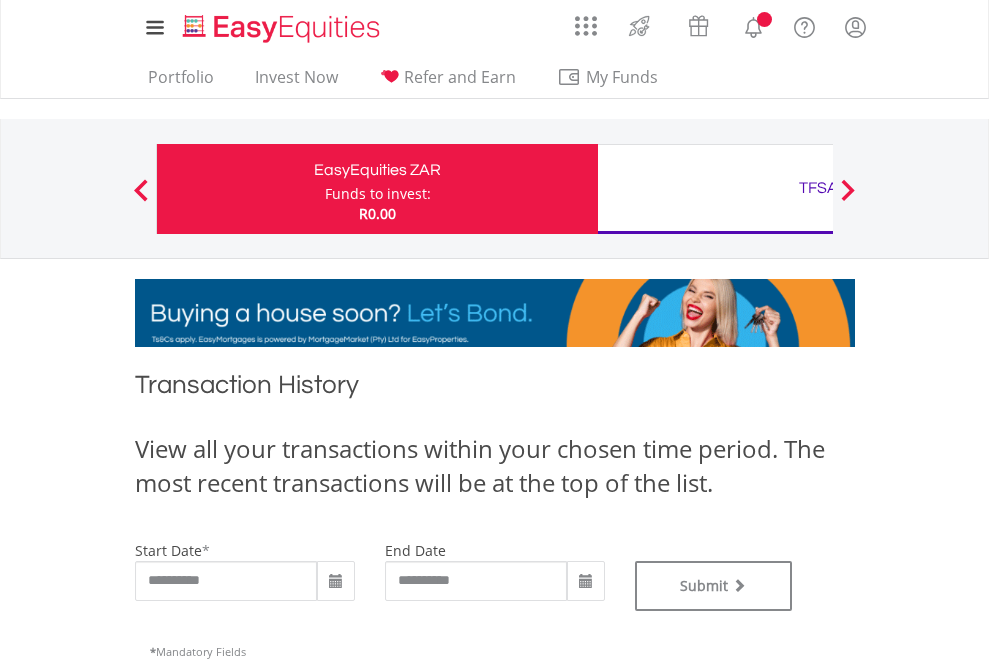 click on "TFSA" at bounding box center [818, 188] 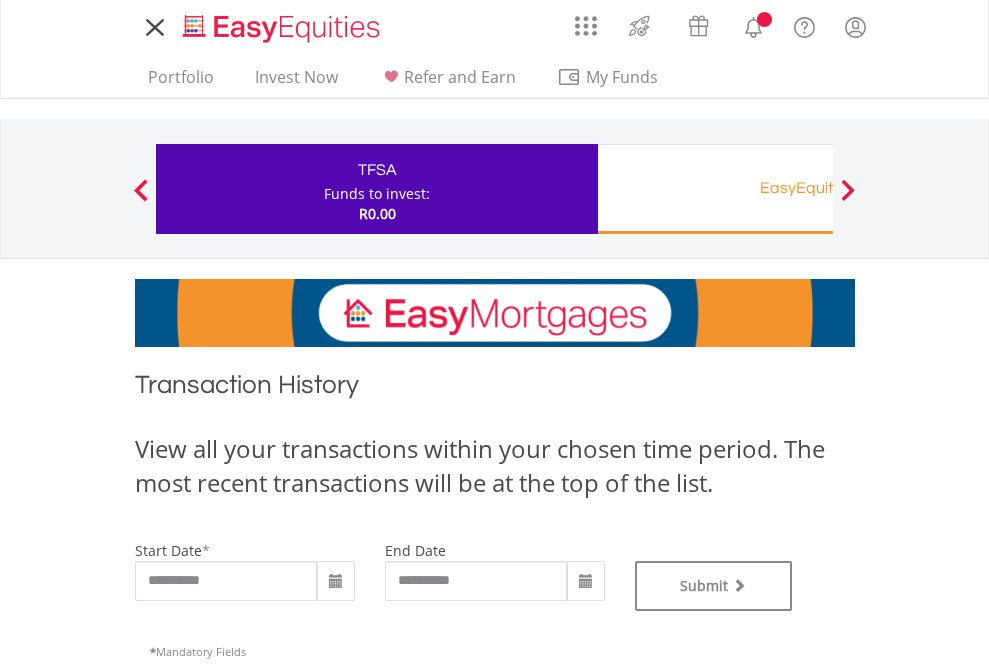 scroll, scrollTop: 0, scrollLeft: 0, axis: both 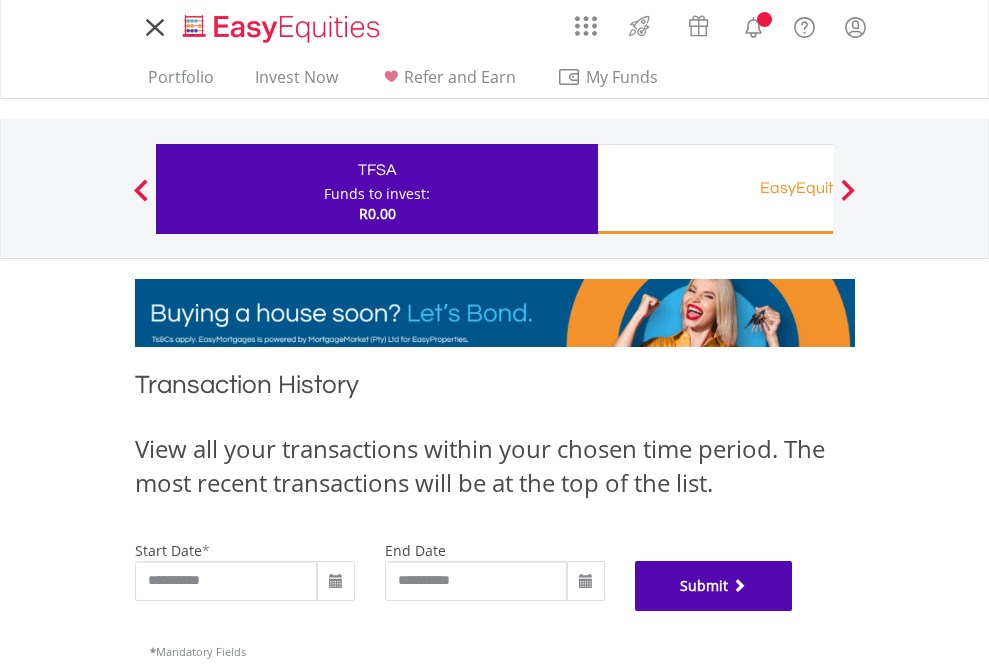 click on "Submit" at bounding box center [714, 586] 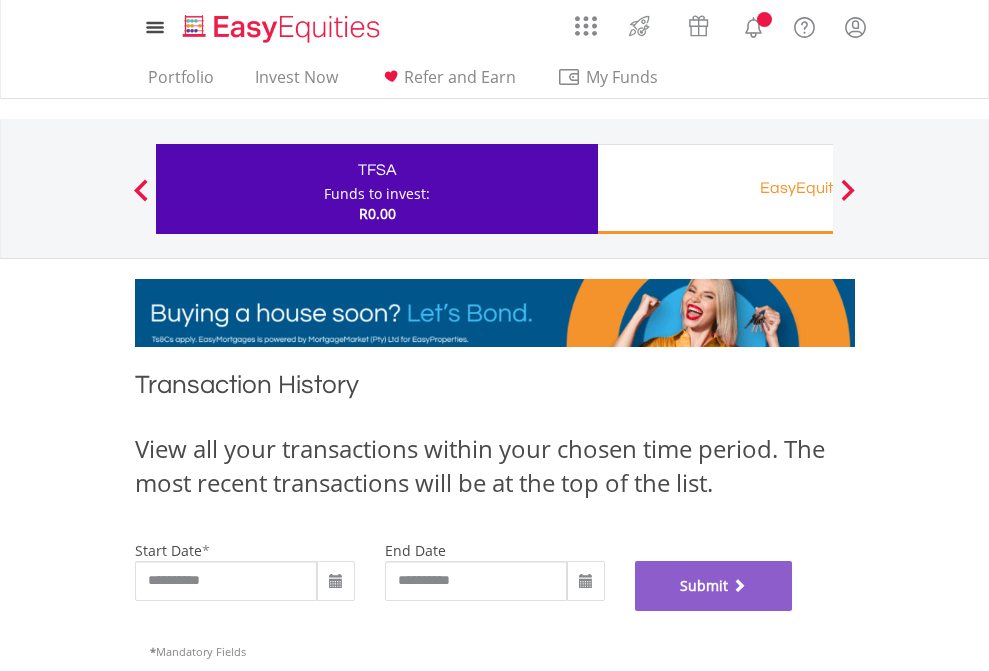 scroll, scrollTop: 811, scrollLeft: 0, axis: vertical 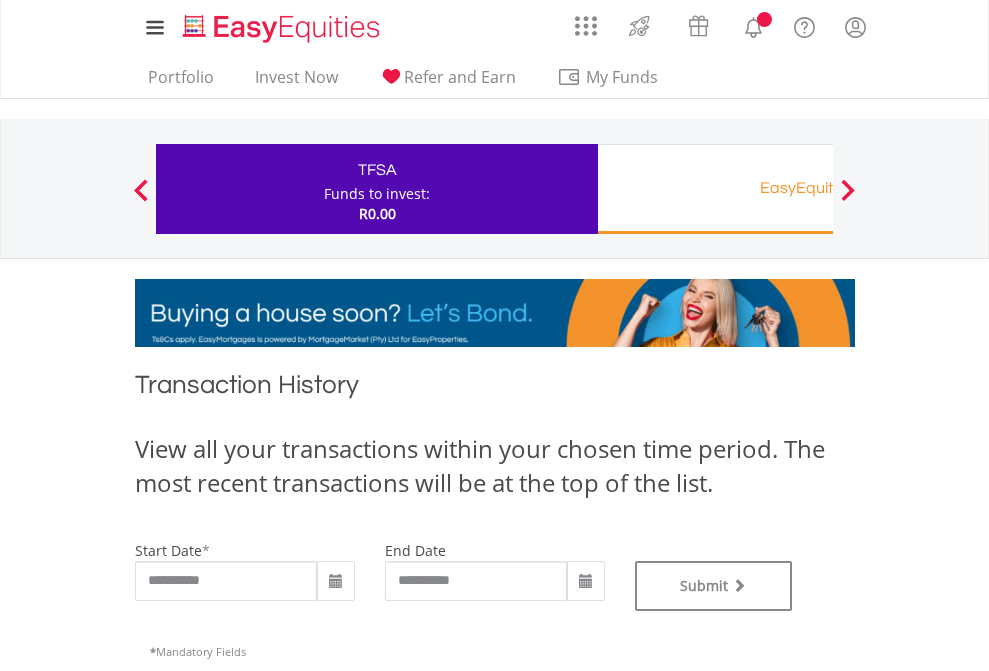 click on "EasyEquities RA" at bounding box center (818, 188) 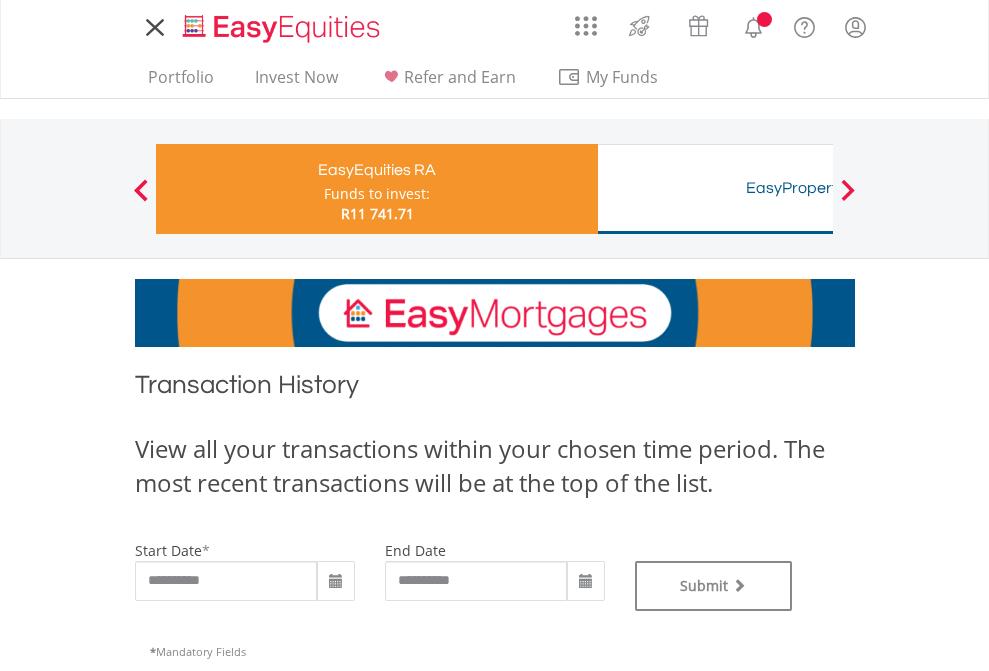 scroll, scrollTop: 0, scrollLeft: 0, axis: both 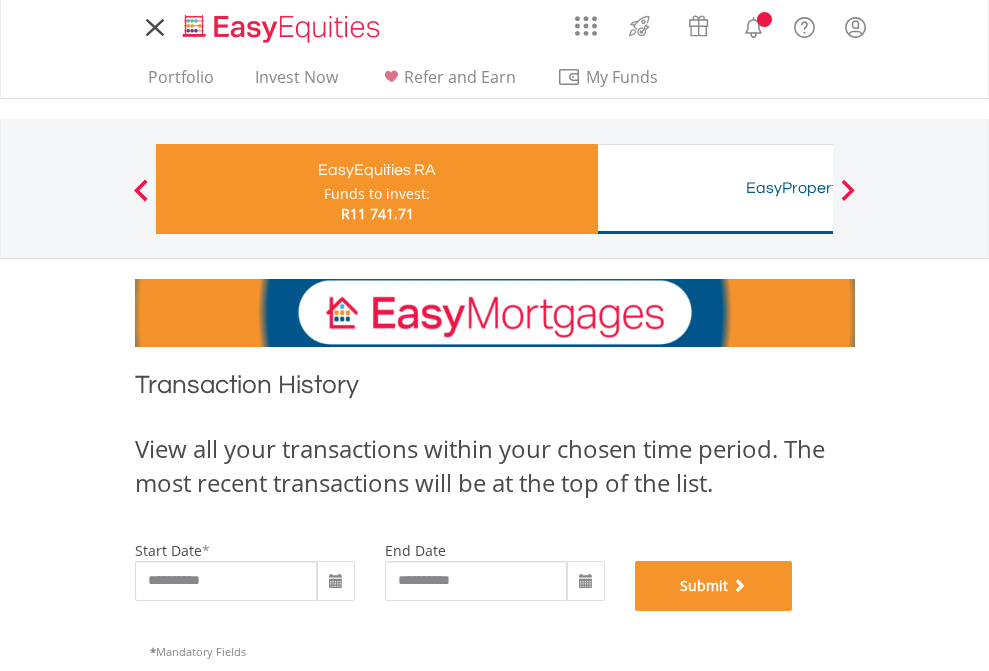 click on "Submit" at bounding box center [714, 586] 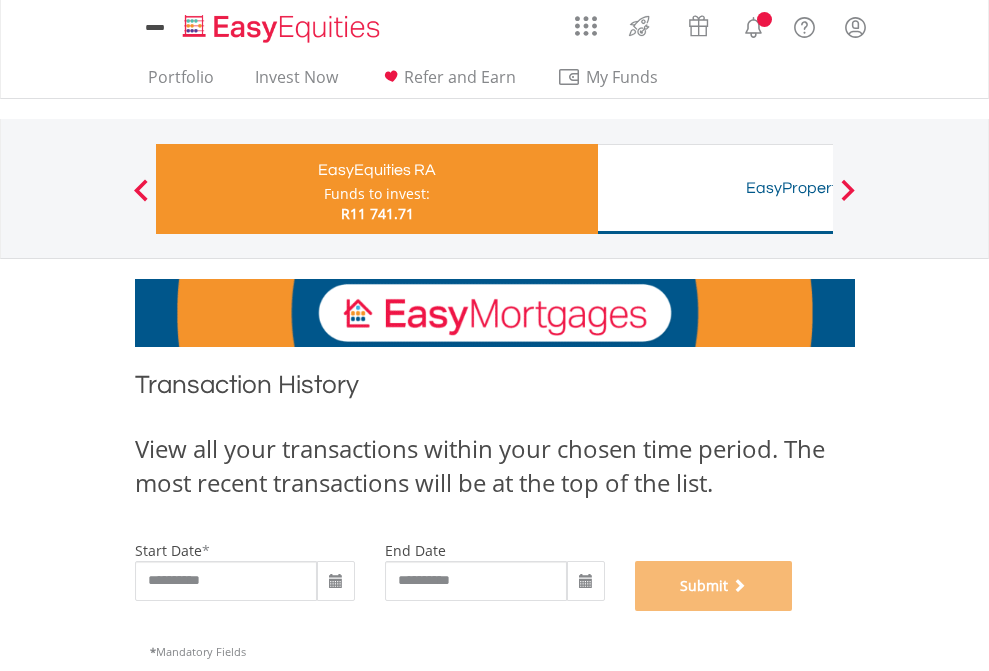 scroll, scrollTop: 811, scrollLeft: 0, axis: vertical 